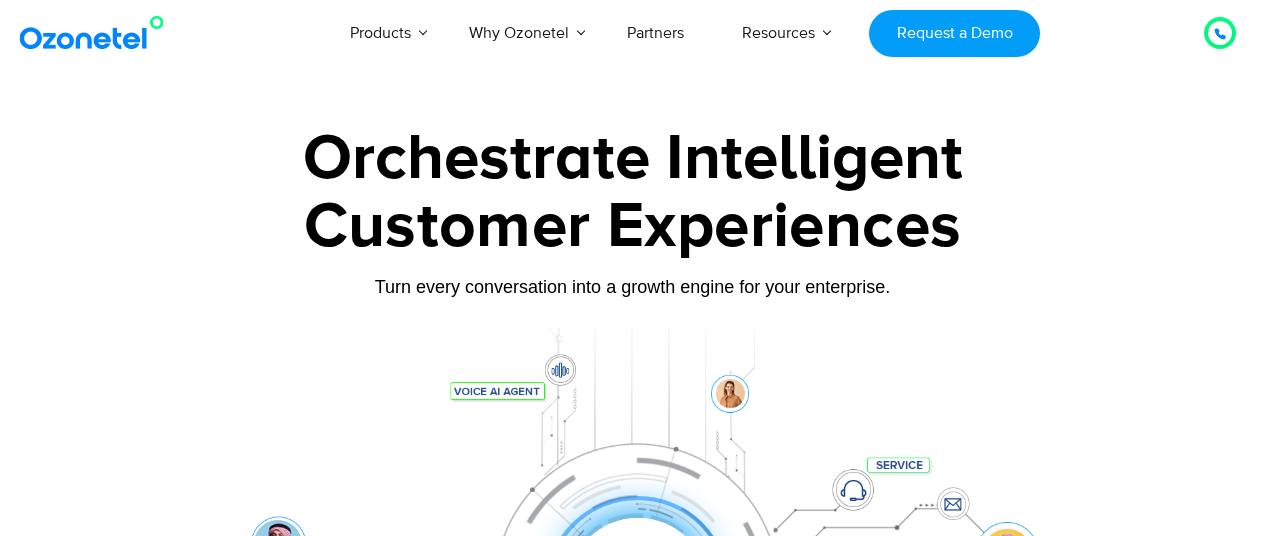 scroll, scrollTop: 0, scrollLeft: 0, axis: both 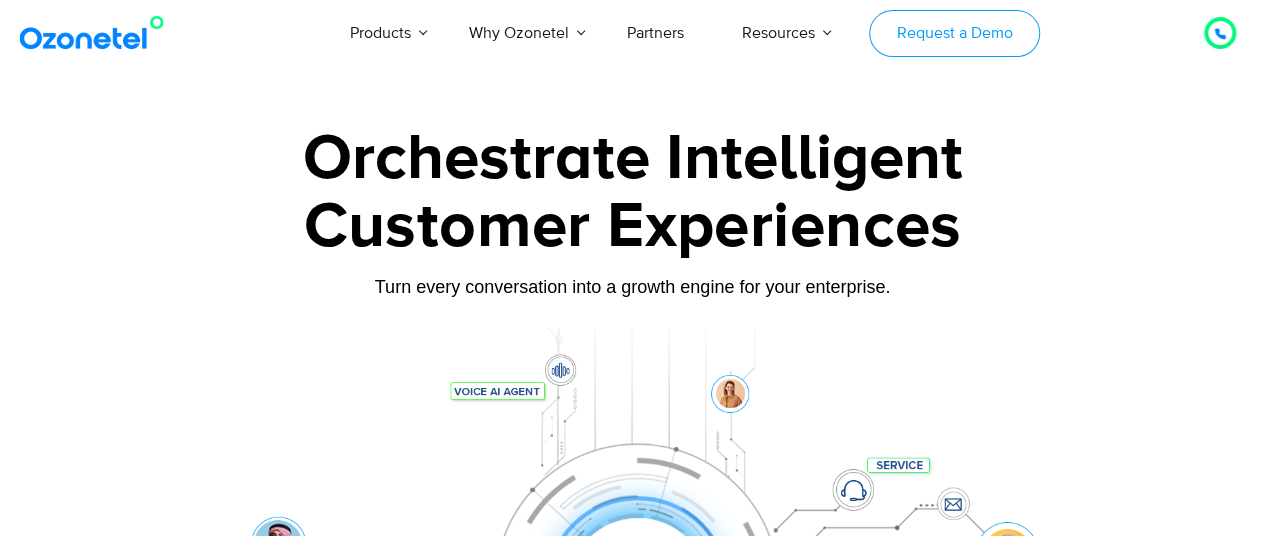 click on "Request a Demo" at bounding box center [954, 33] 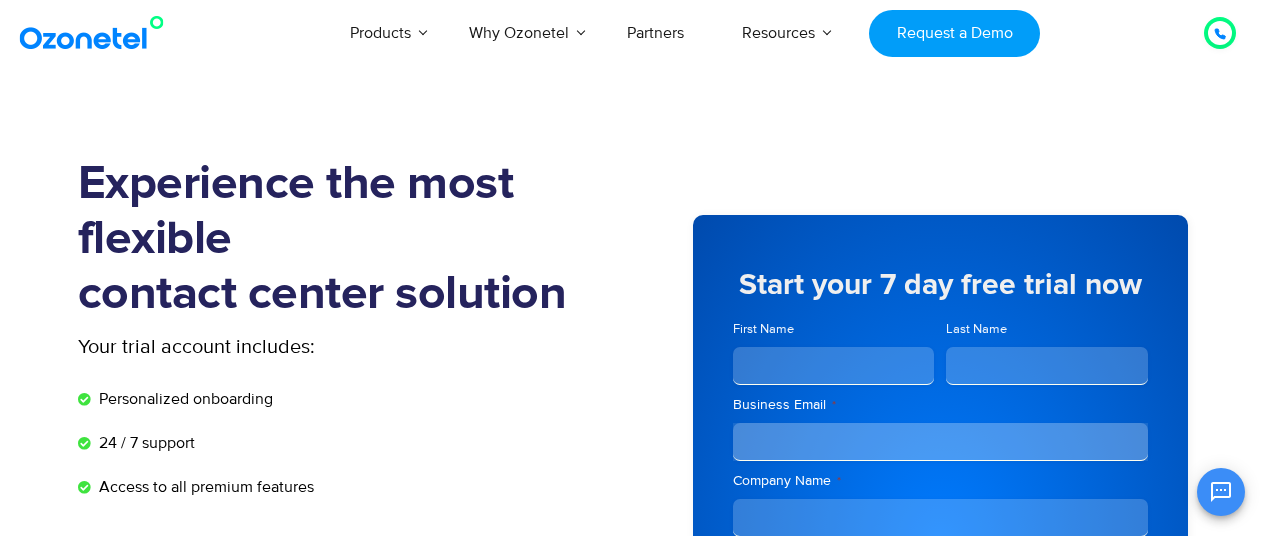 scroll, scrollTop: 0, scrollLeft: 0, axis: both 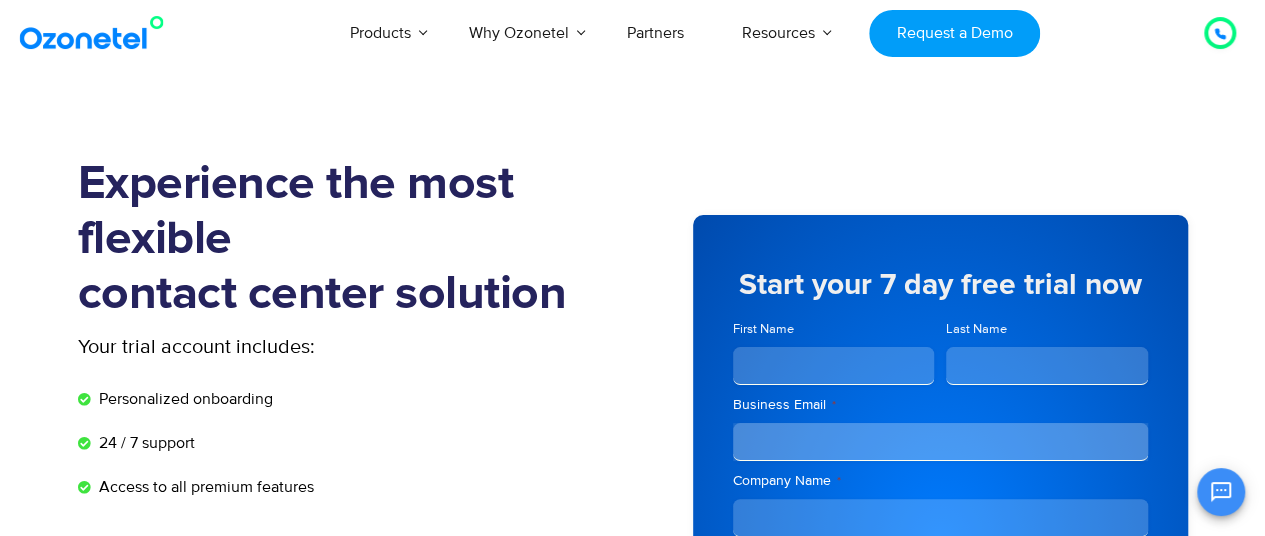 click on "First Name" at bounding box center [834, 366] 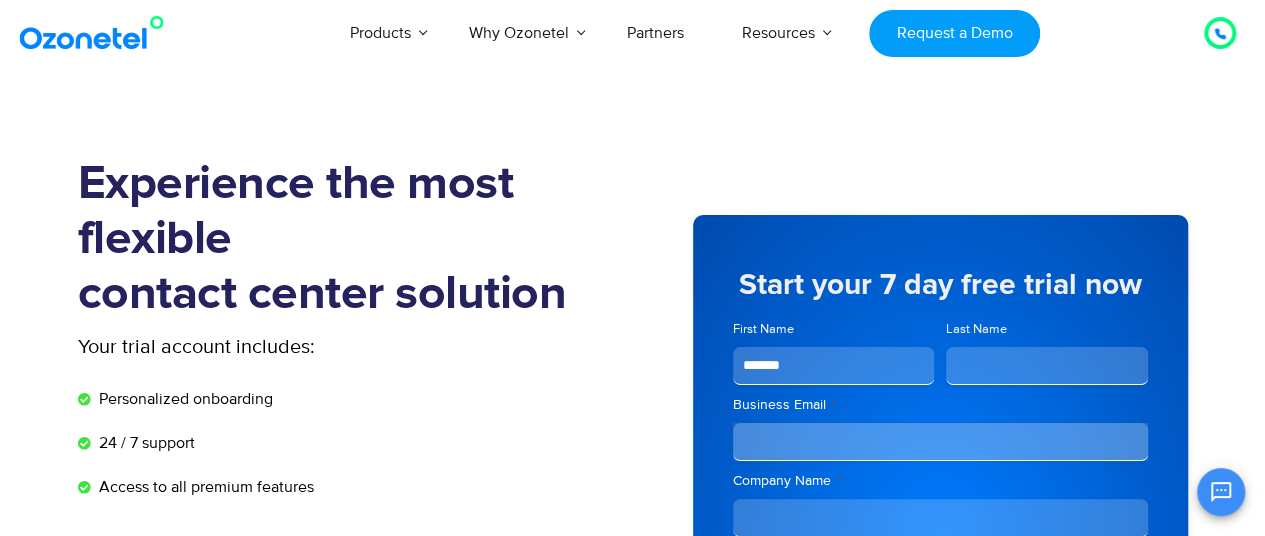 click on "Last Name" at bounding box center [1047, 366] 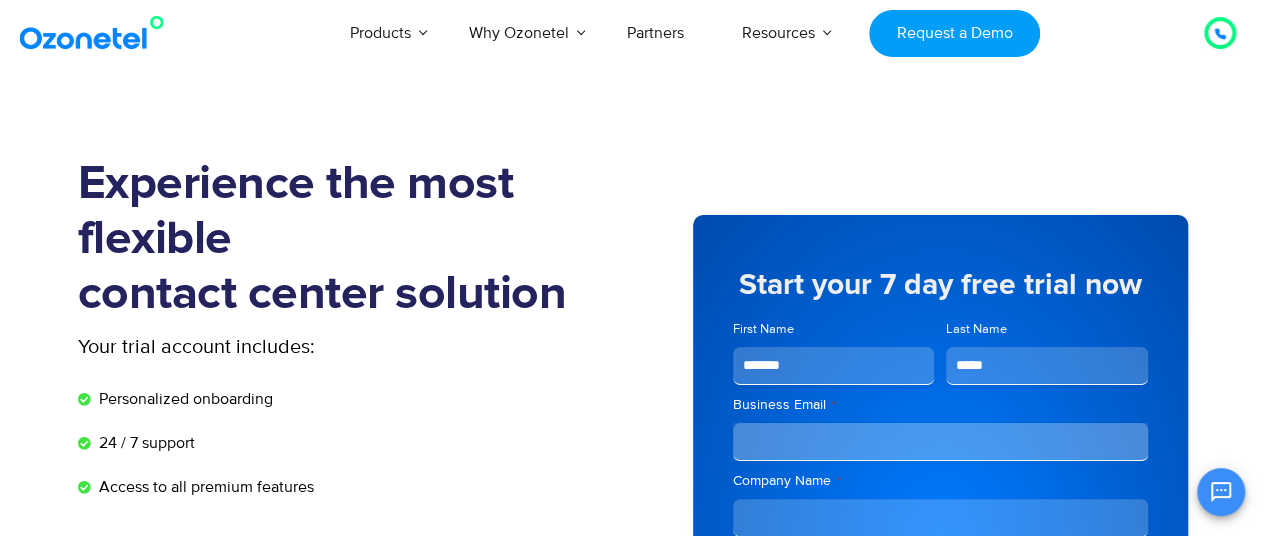 click on "Business Email *" at bounding box center (940, 442) 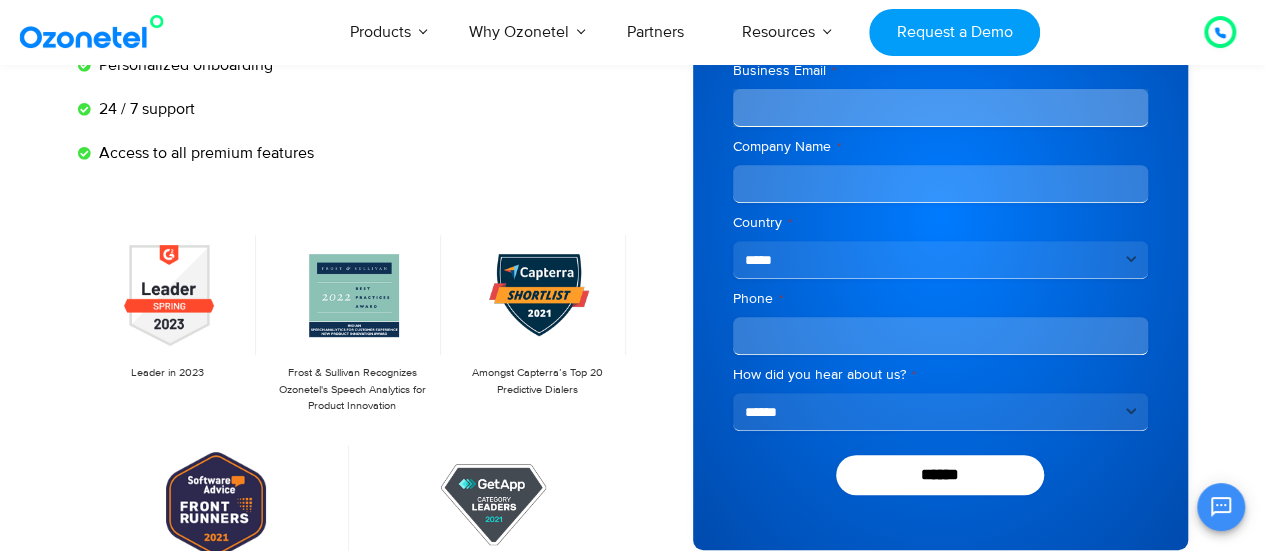 scroll, scrollTop: 271, scrollLeft: 0, axis: vertical 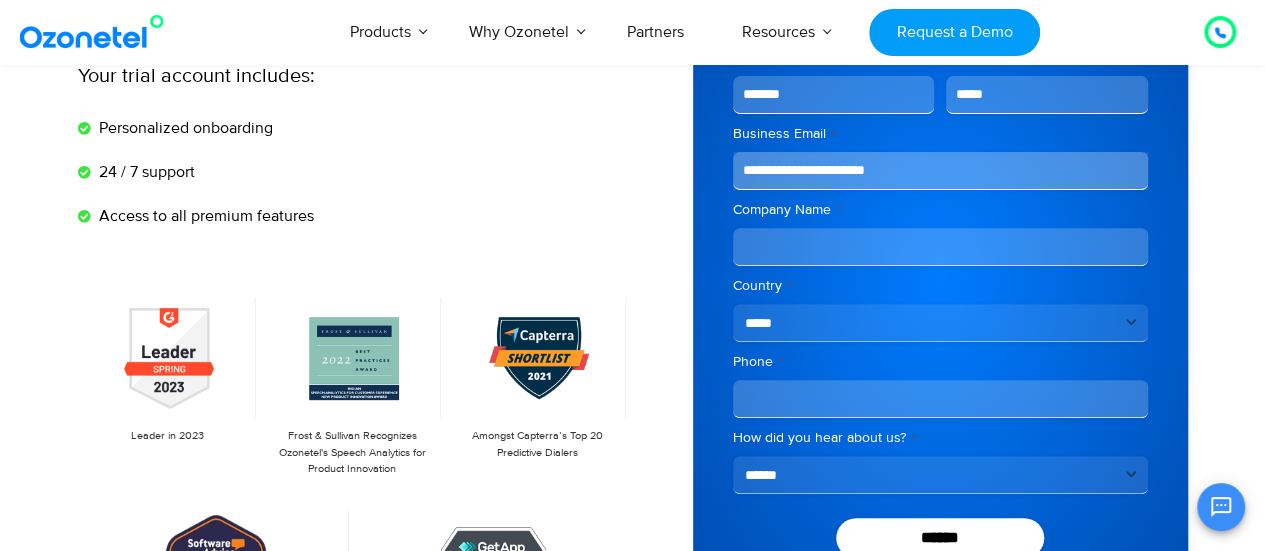 type on "**********" 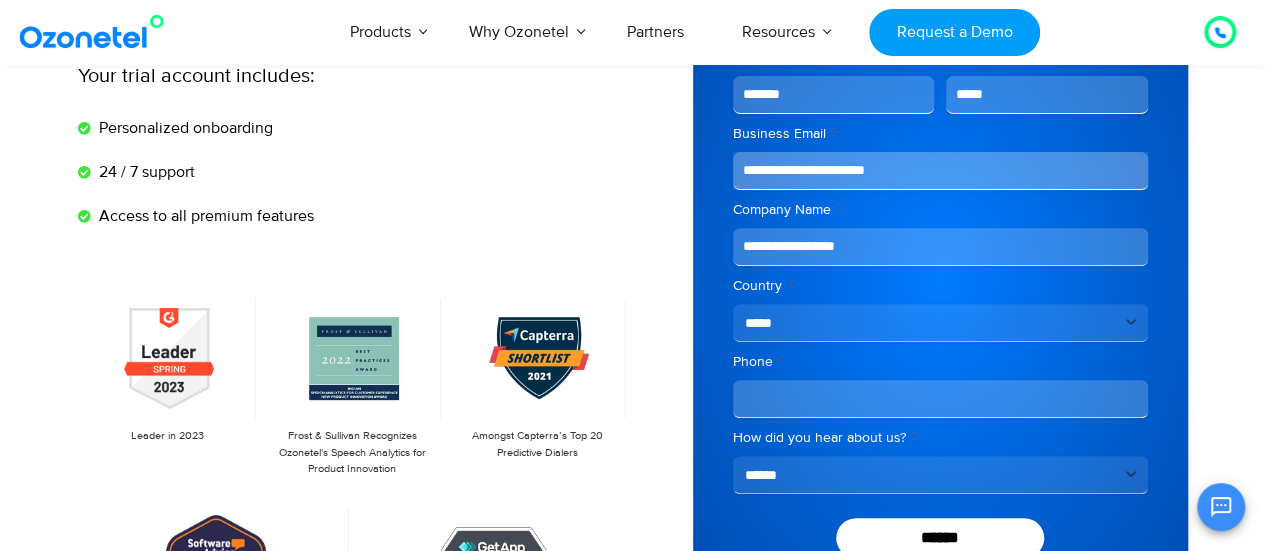 type on "**********" 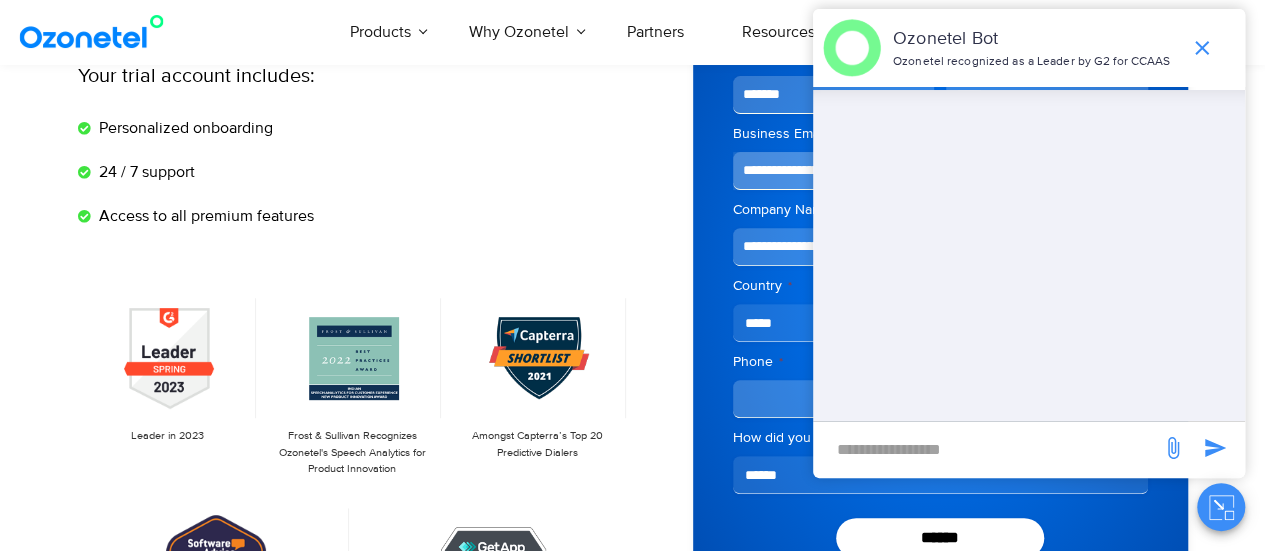 click on "Phone *" at bounding box center (940, 399) 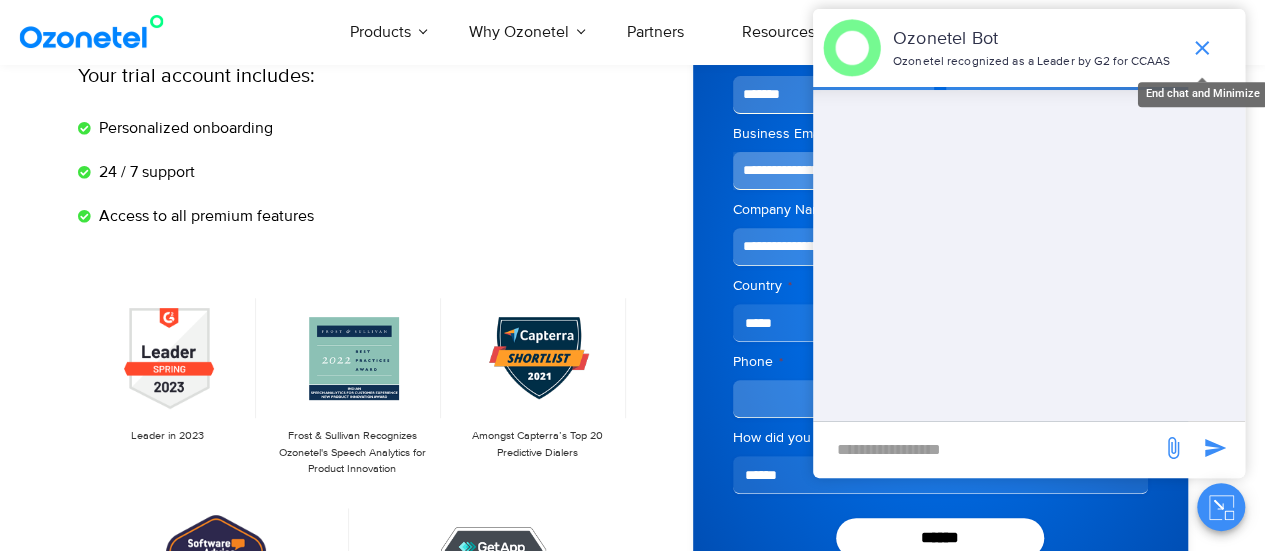 click at bounding box center [1202, 48] 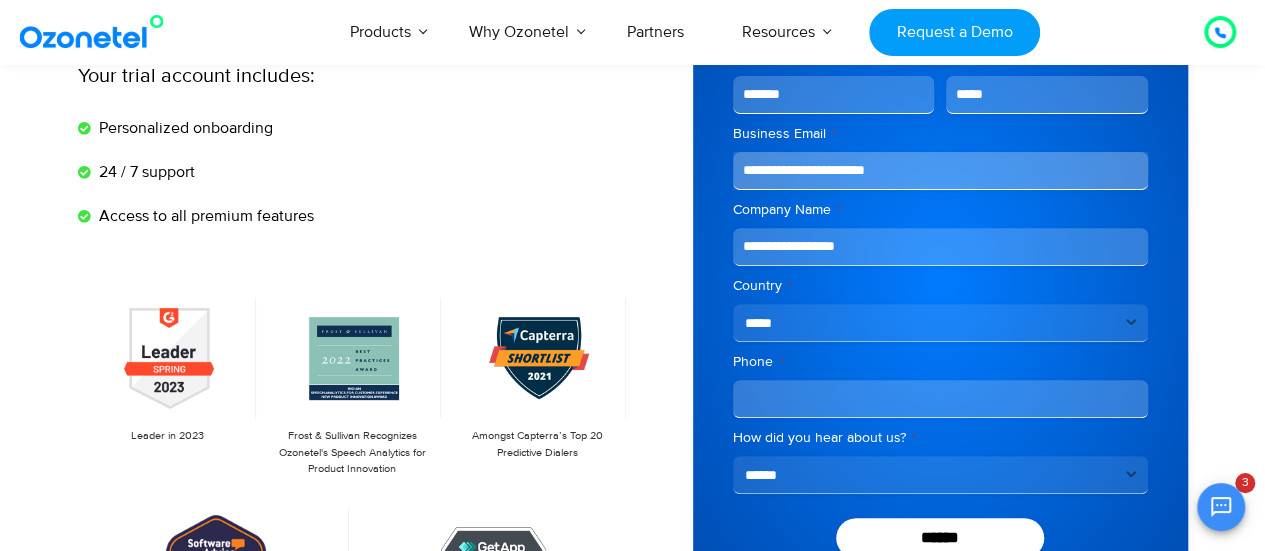 click on "Phone *" at bounding box center [940, 399] 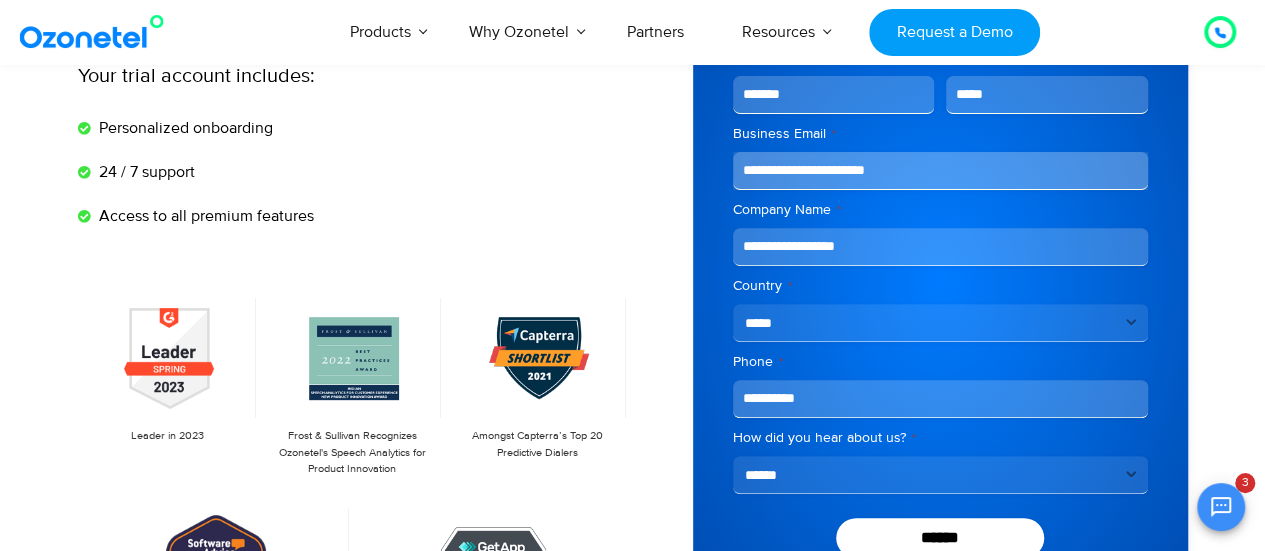 type on "**********" 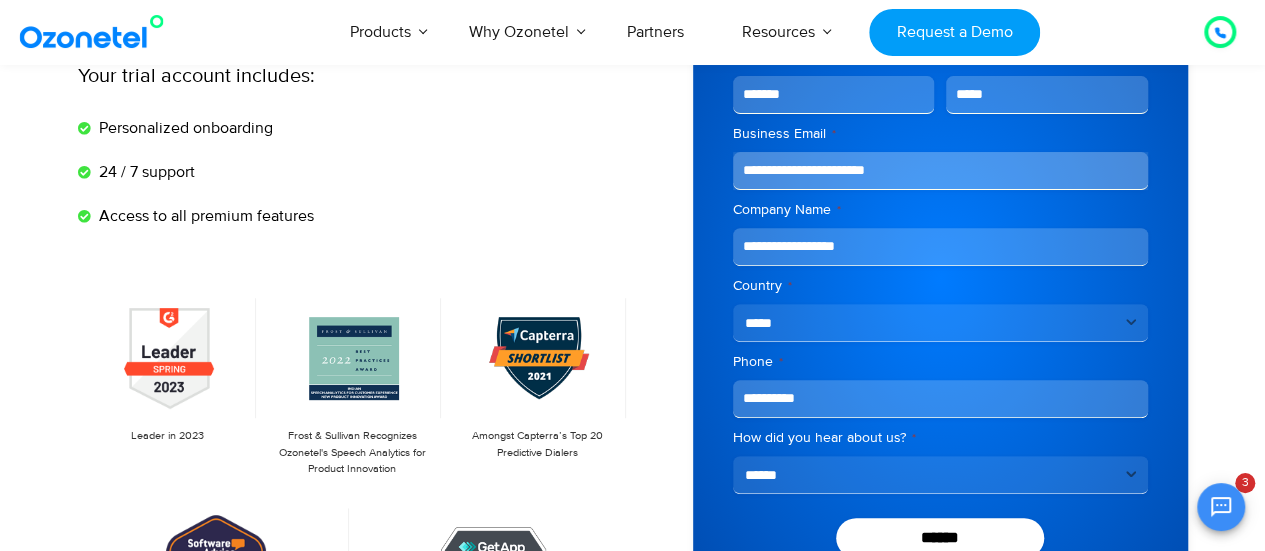 select on "**********" 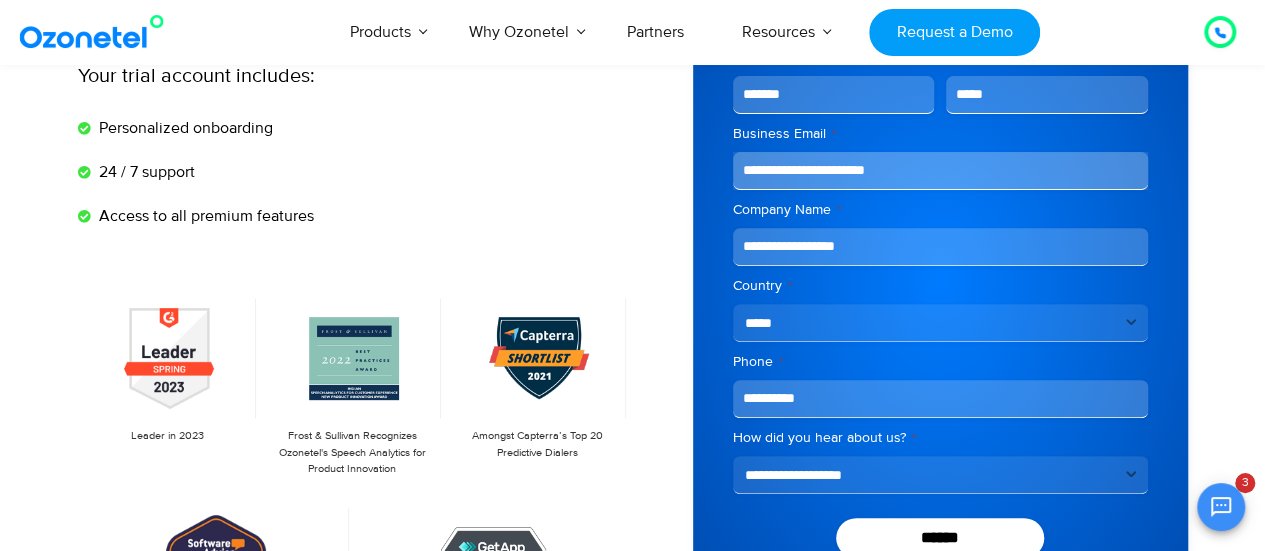 click on "**********" at bounding box center (940, 475) 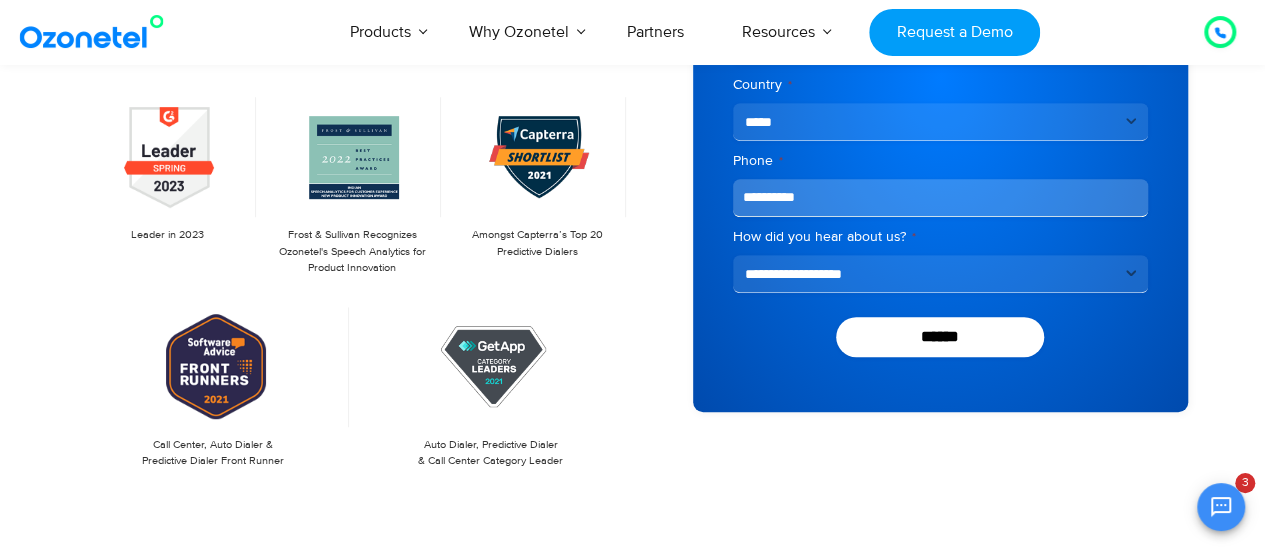 scroll, scrollTop: 473, scrollLeft: 0, axis: vertical 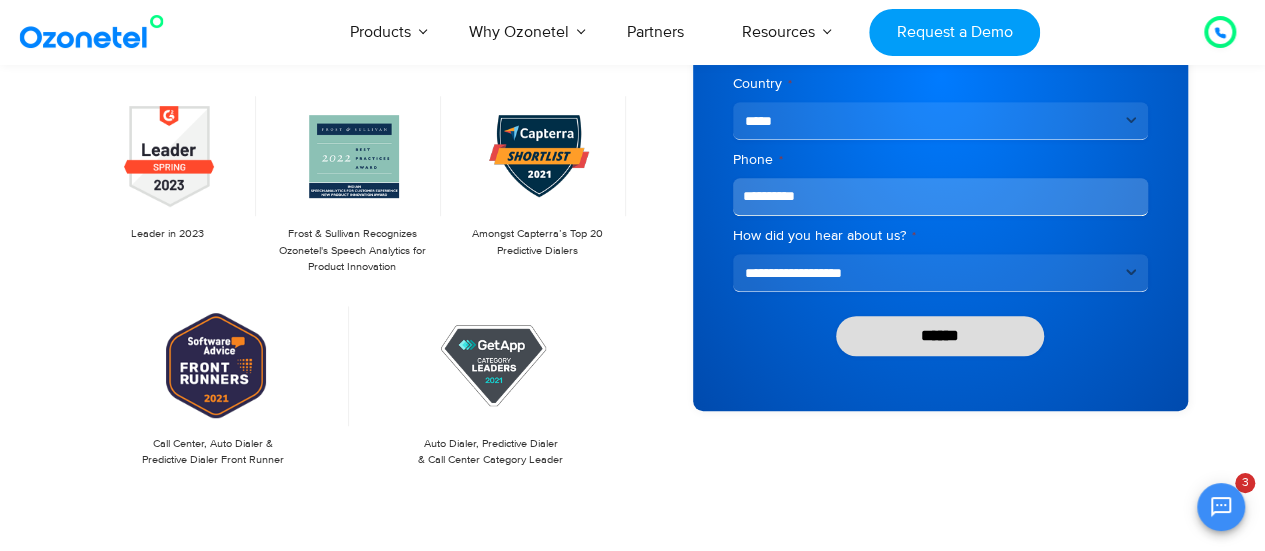 click on "******" at bounding box center [940, 336] 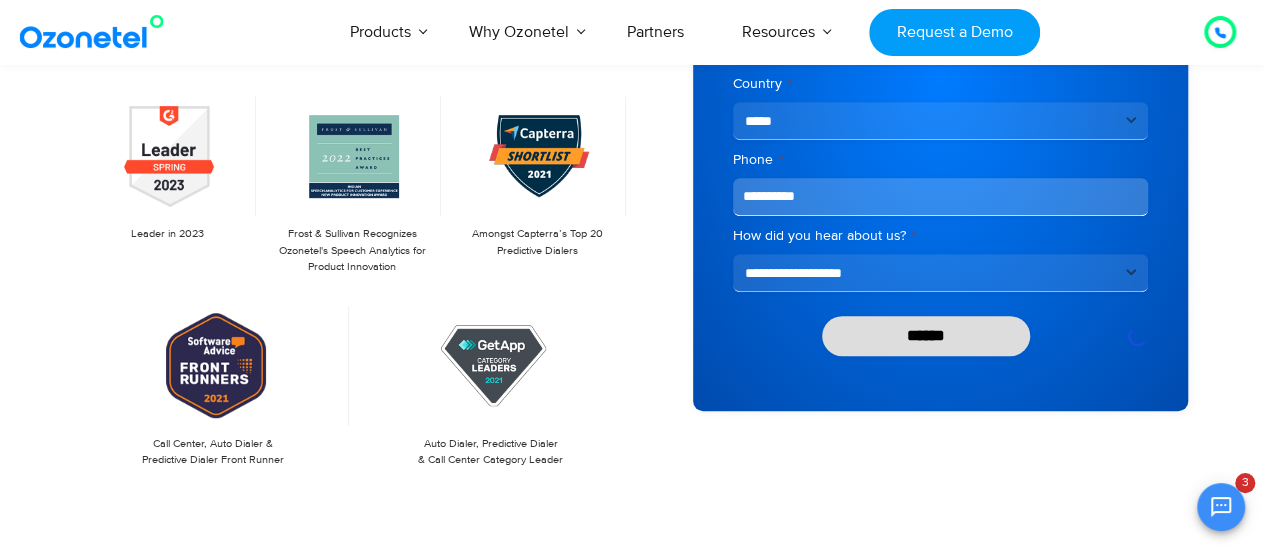 click on "******" at bounding box center (926, 336) 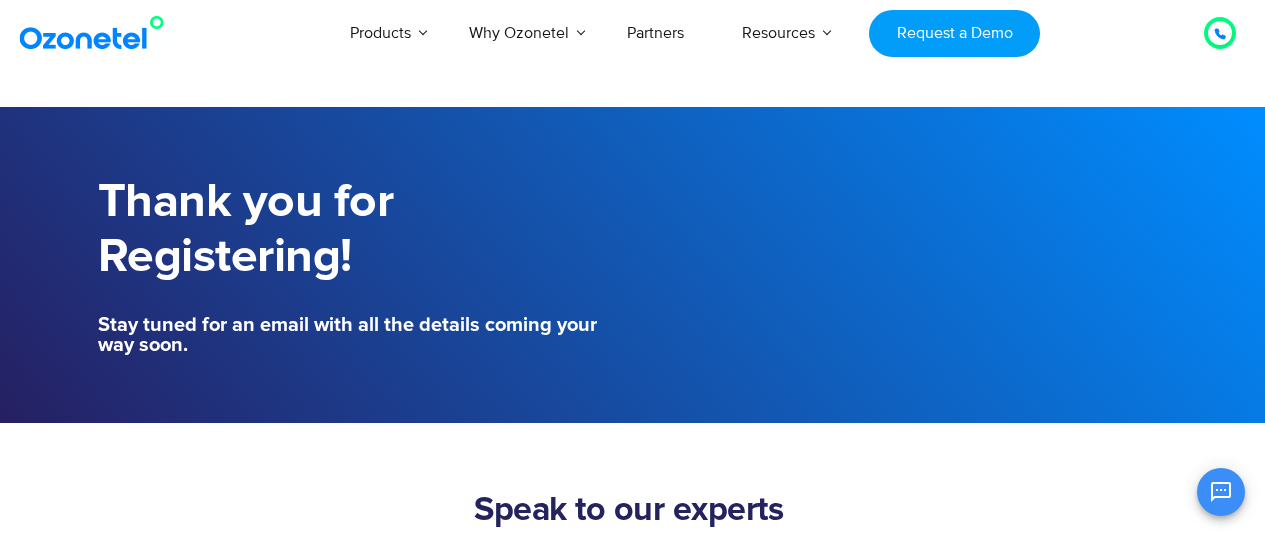 scroll, scrollTop: 0, scrollLeft: 0, axis: both 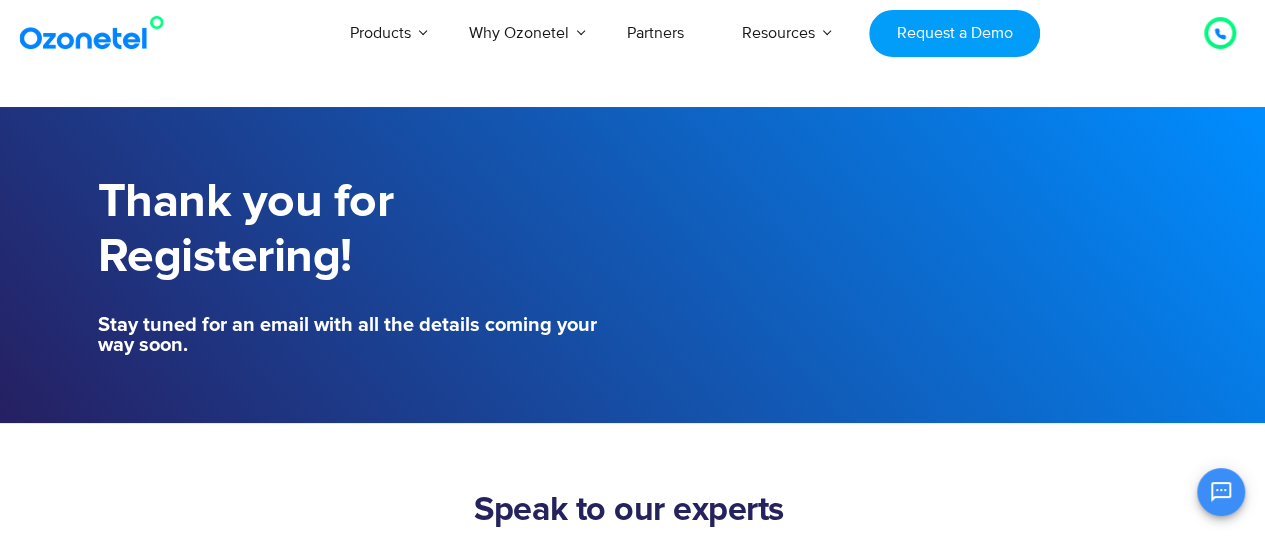 click at bounding box center (1220, 34) 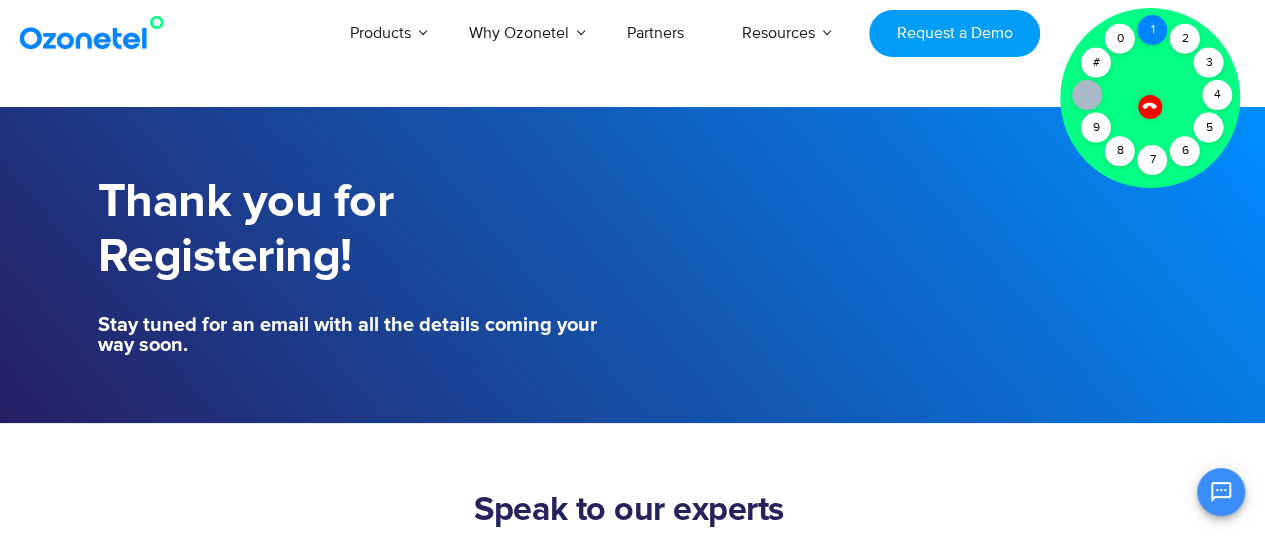 click on "1" at bounding box center (1152, 30) 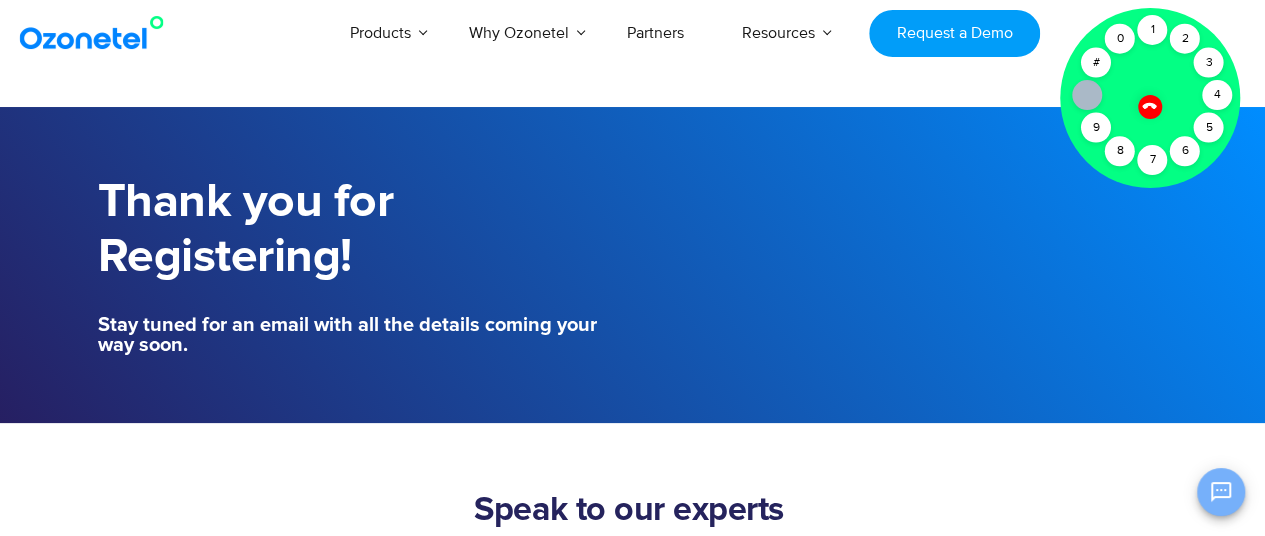 click at bounding box center [1221, 492] 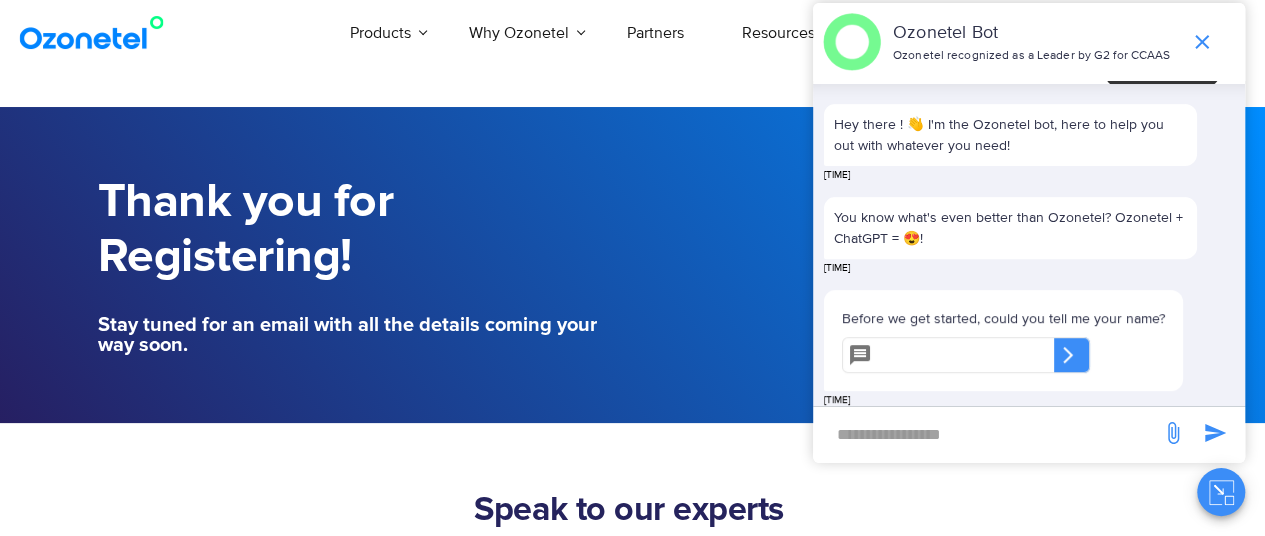 click at bounding box center [987, 434] 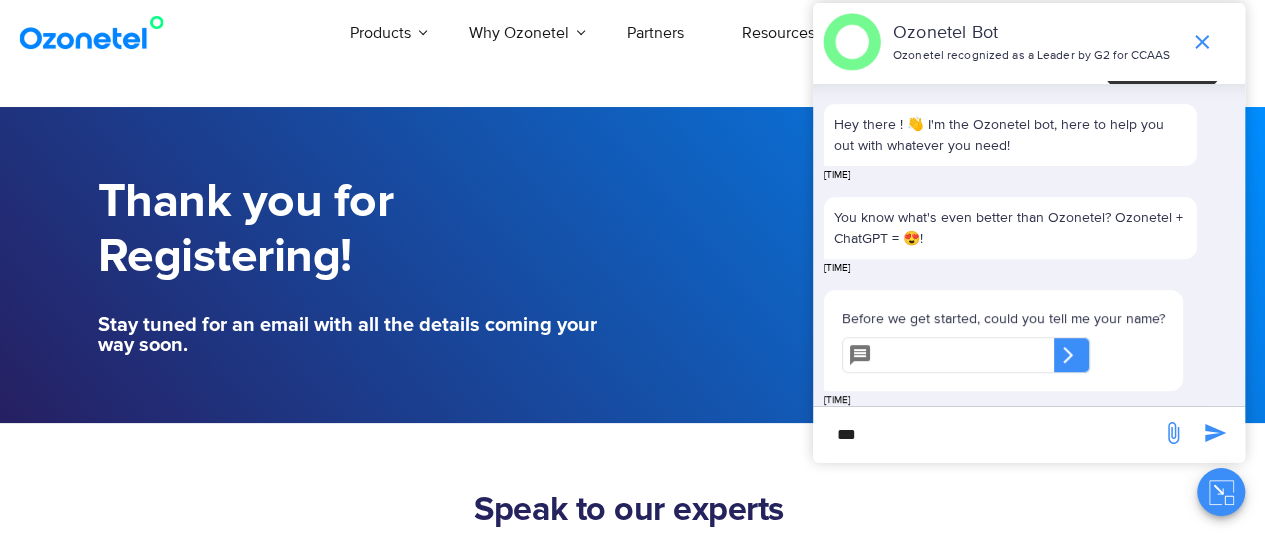 type on "**" 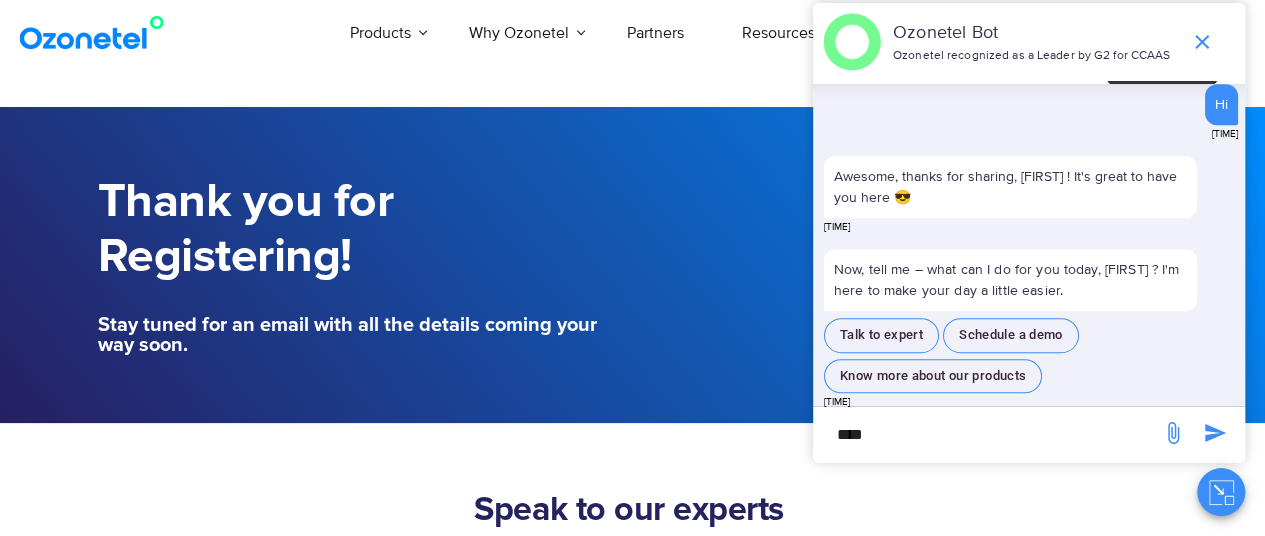 scroll, scrollTop: 632, scrollLeft: 0, axis: vertical 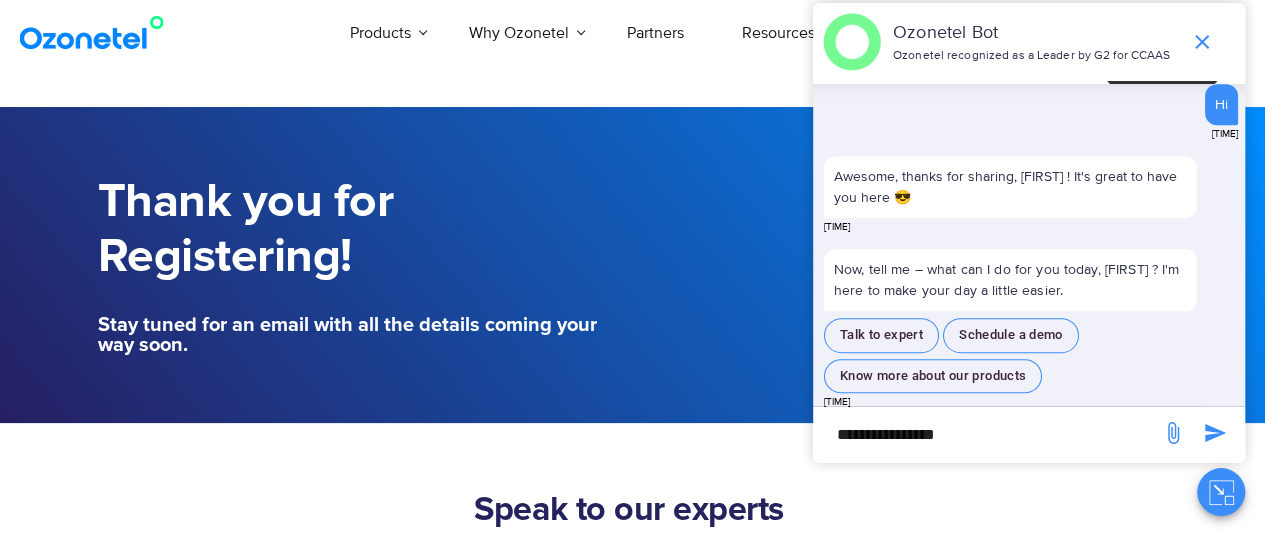 type on "**********" 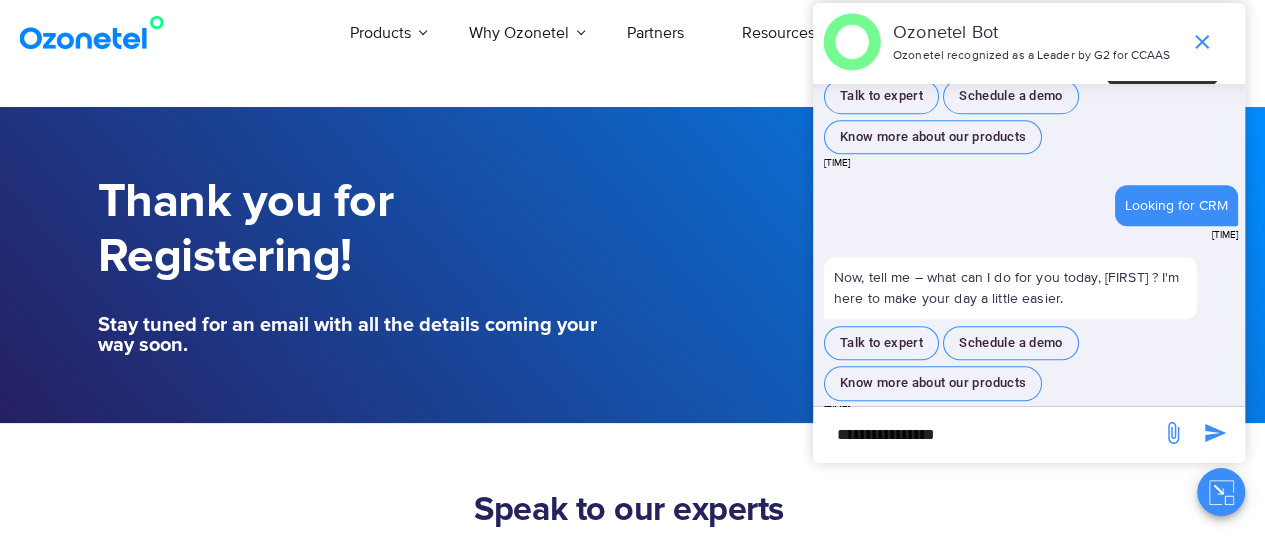scroll, scrollTop: 703, scrollLeft: 0, axis: vertical 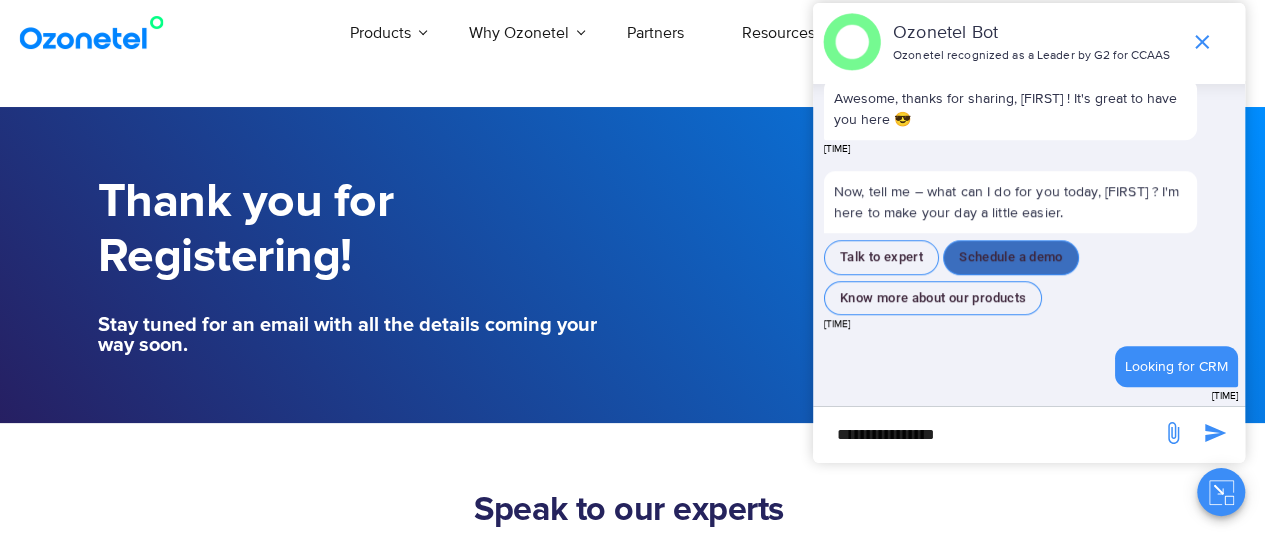 click on "Schedule a demo" at bounding box center (881, 257) 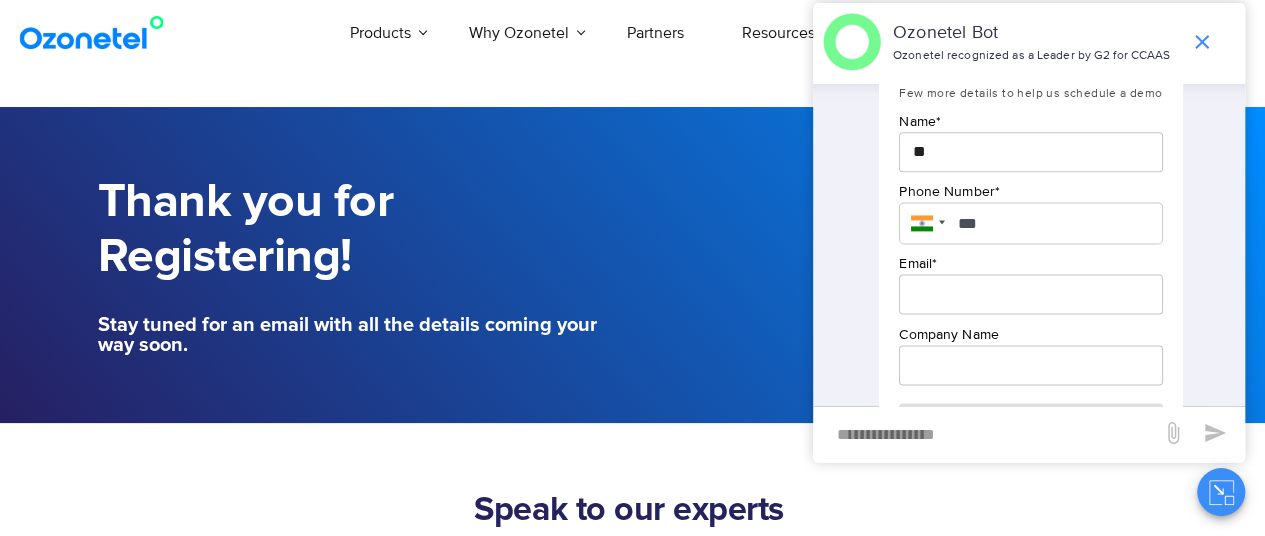 scroll, scrollTop: 1347, scrollLeft: 0, axis: vertical 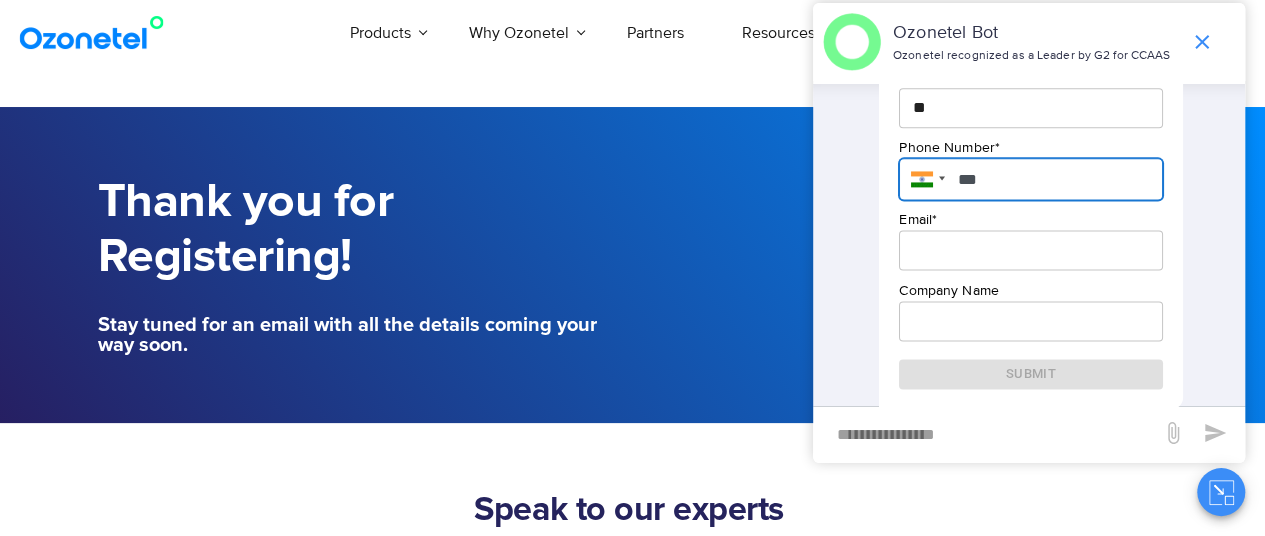 click on "***" at bounding box center (1030, 179) 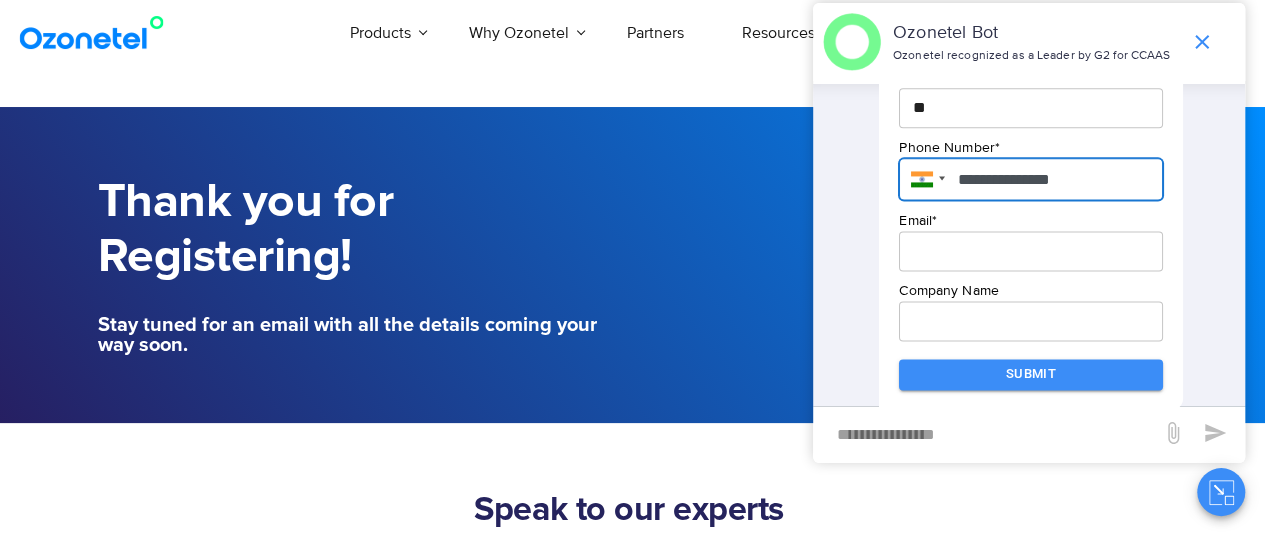 type on "**********" 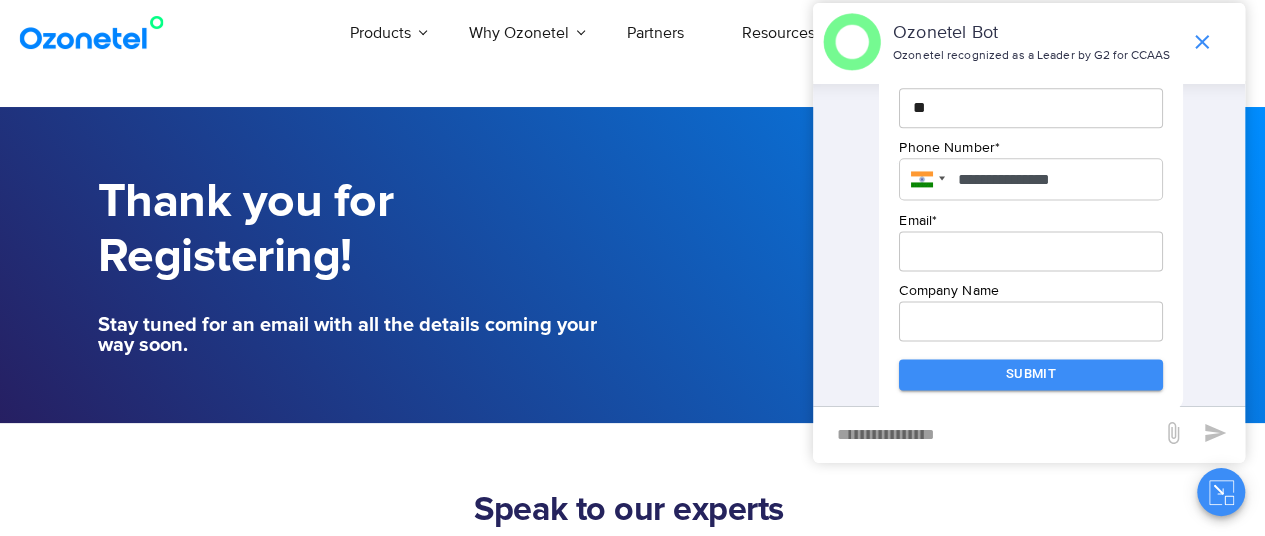 click at bounding box center [1030, 251] 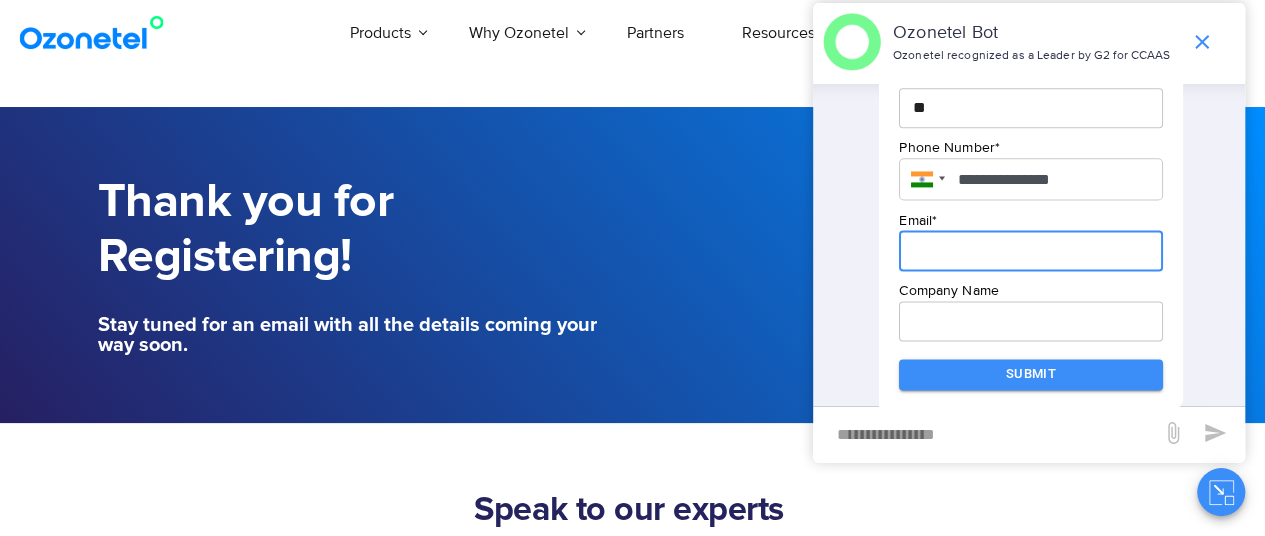 type on "**********" 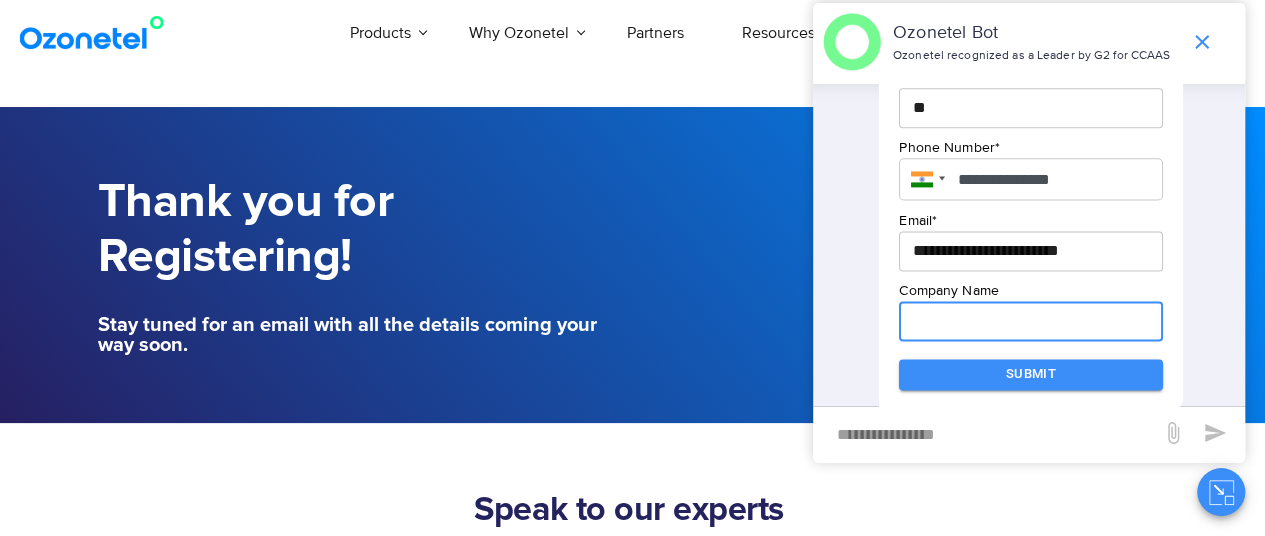 click at bounding box center [1030, 321] 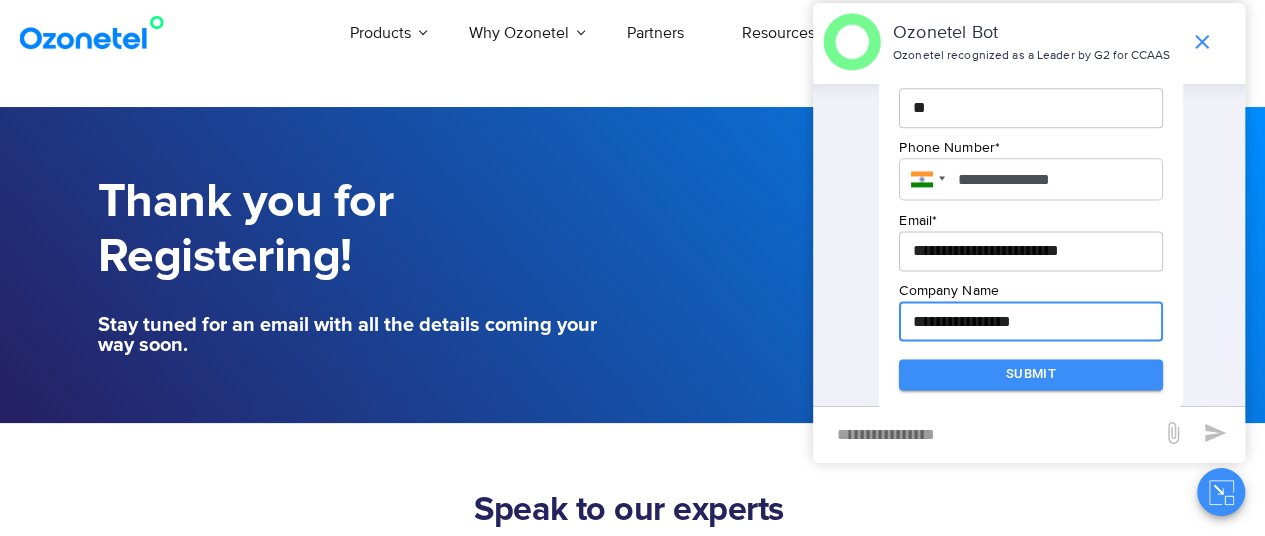 type on "**********" 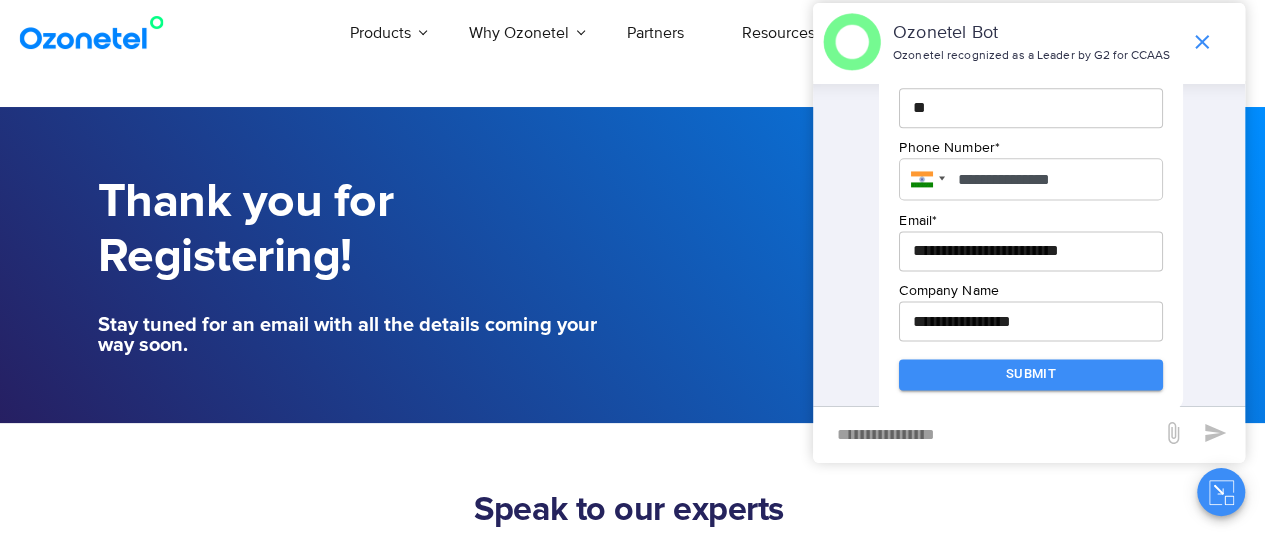 click on "**********" at bounding box center (1030, 227) 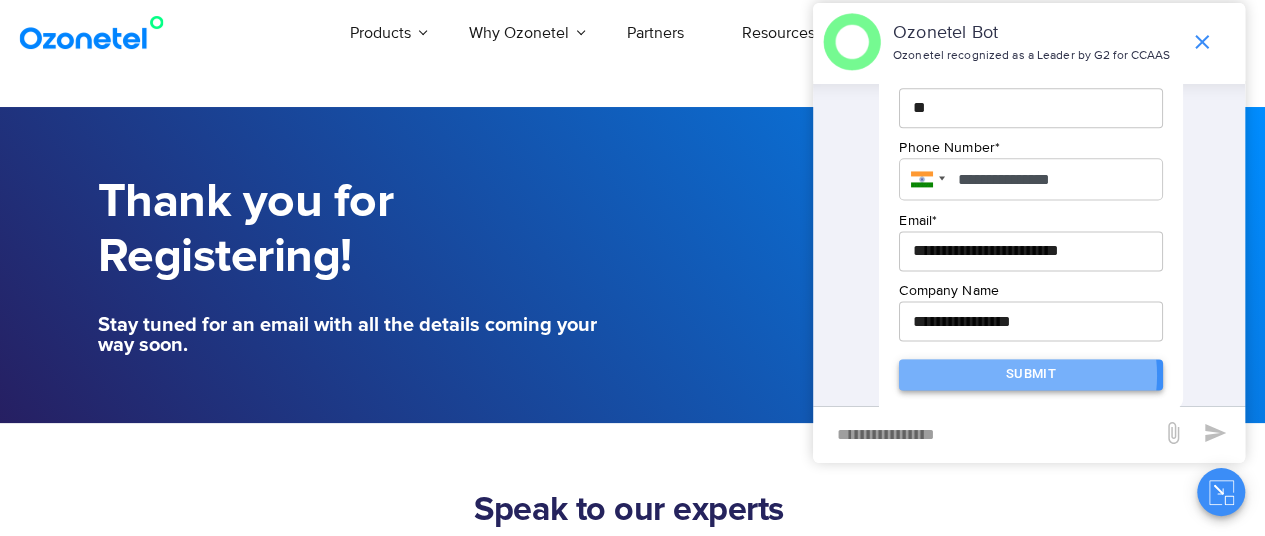 click on "Submit" at bounding box center (1030, 374) 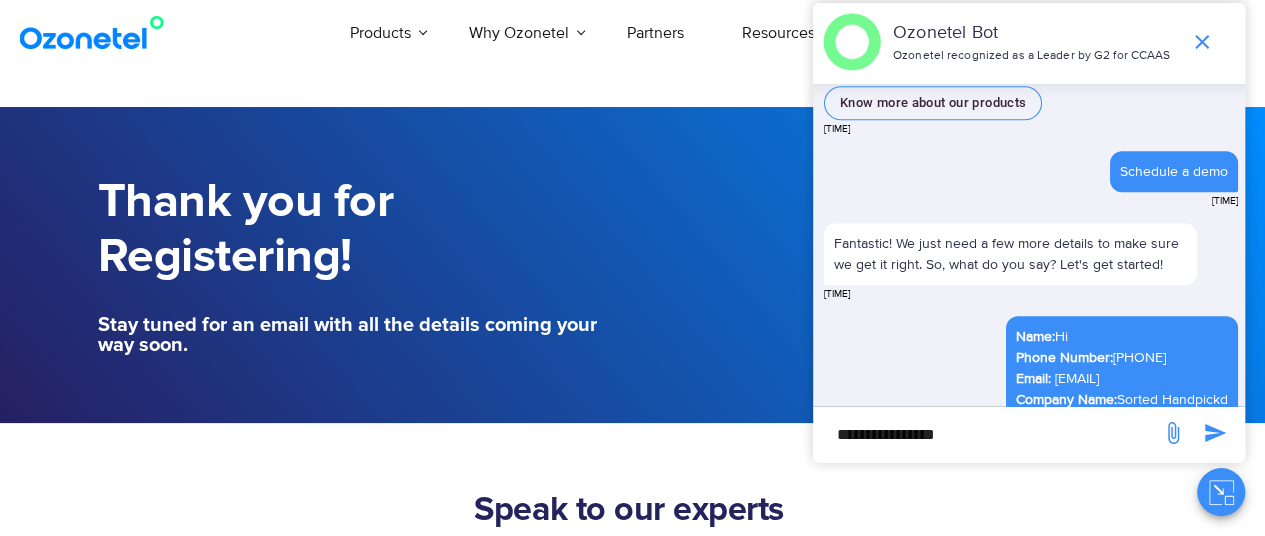 scroll, scrollTop: 1075, scrollLeft: 0, axis: vertical 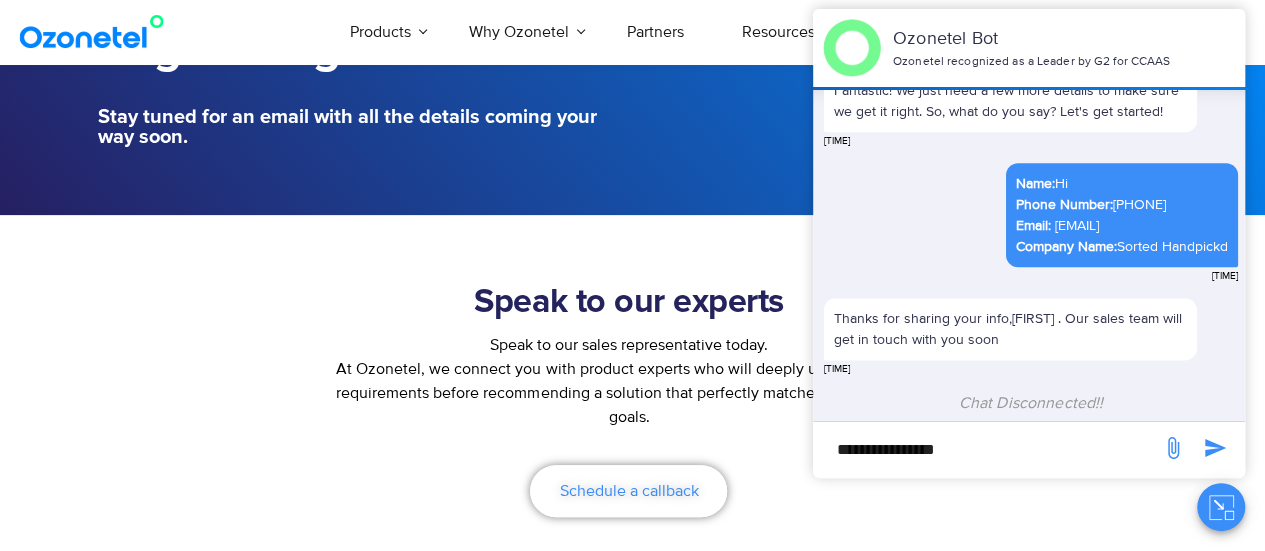 click on "Schedule a callback" at bounding box center [628, 491] 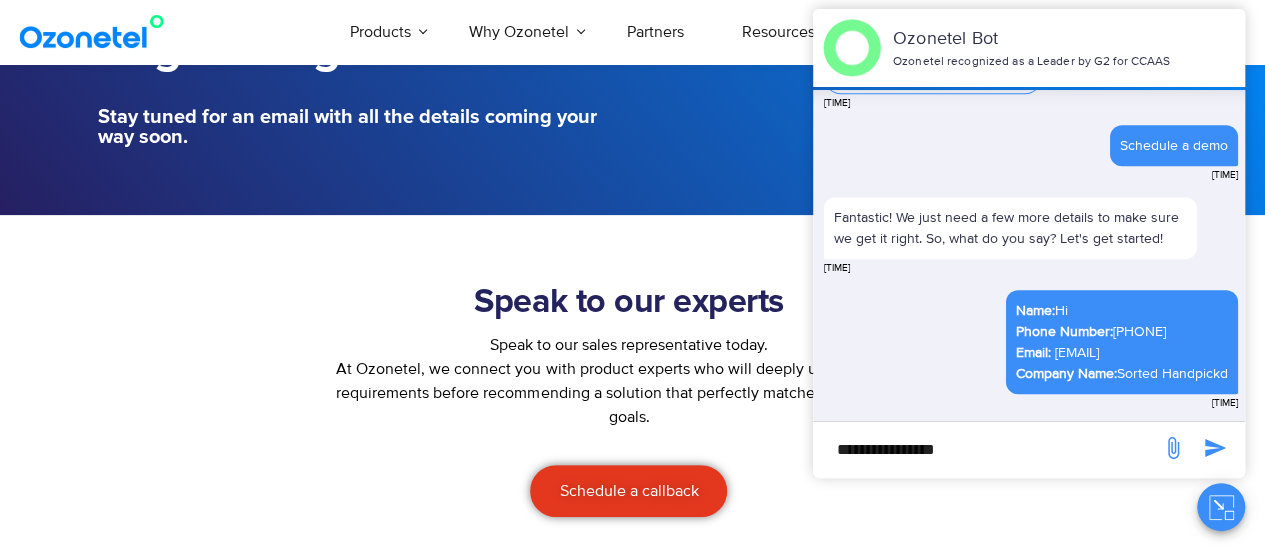 scroll, scrollTop: 1192, scrollLeft: 0, axis: vertical 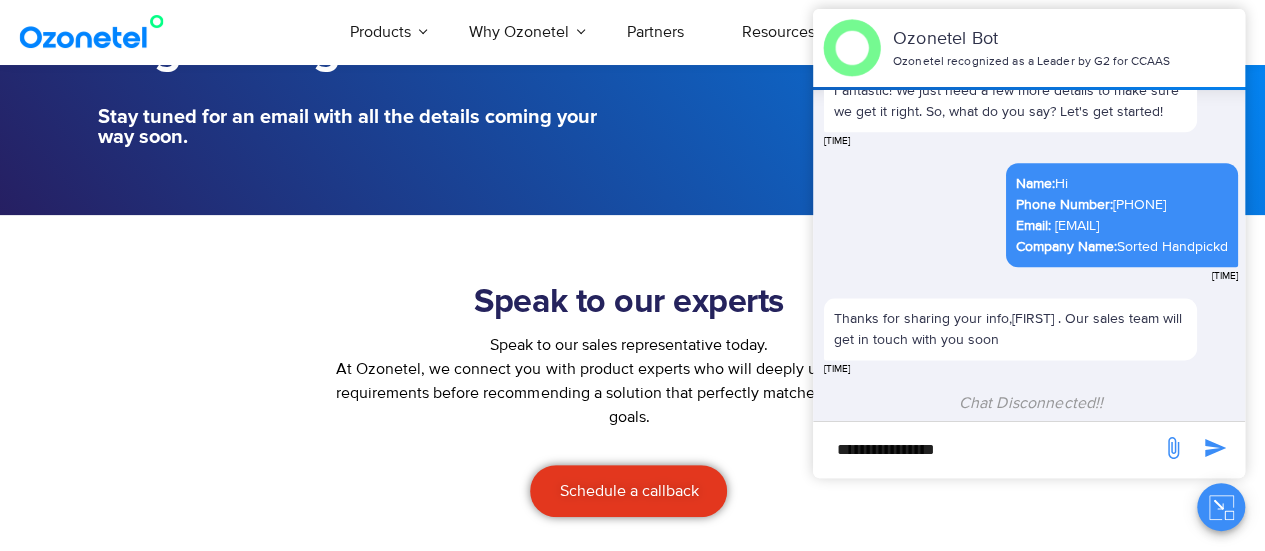 click on "Speak to our experts
Speak to our sales representative today.
At Ozonetel, we connect you with product experts who will deeply understand your requirements before recommending a solution that perfectly matches your business goals.
Schedule a callback" at bounding box center [632, 400] 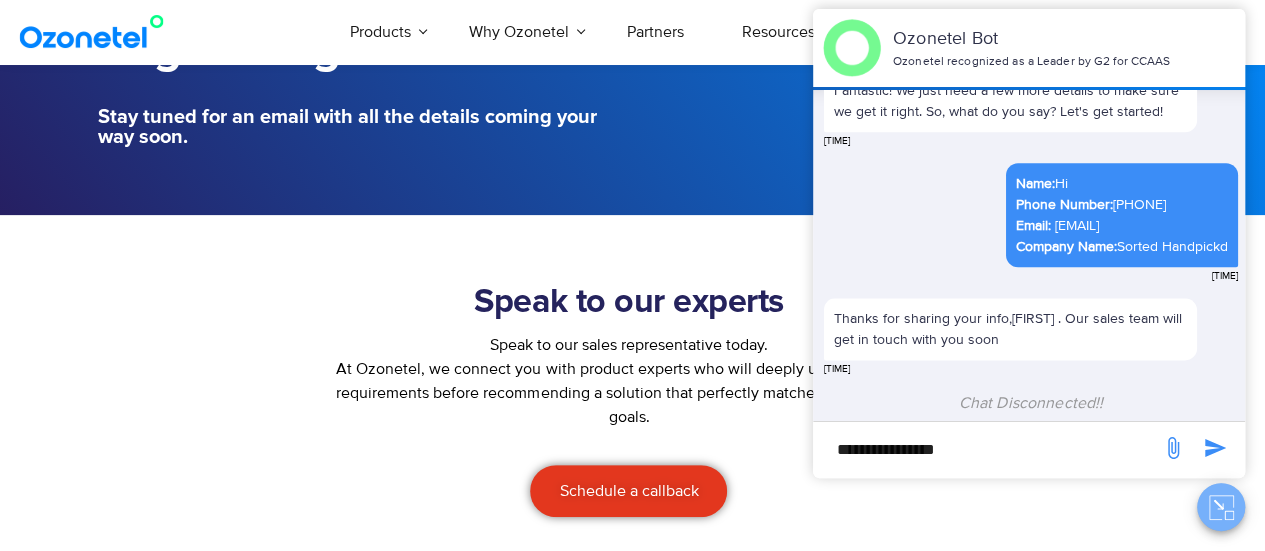 click at bounding box center (1221, 507) 